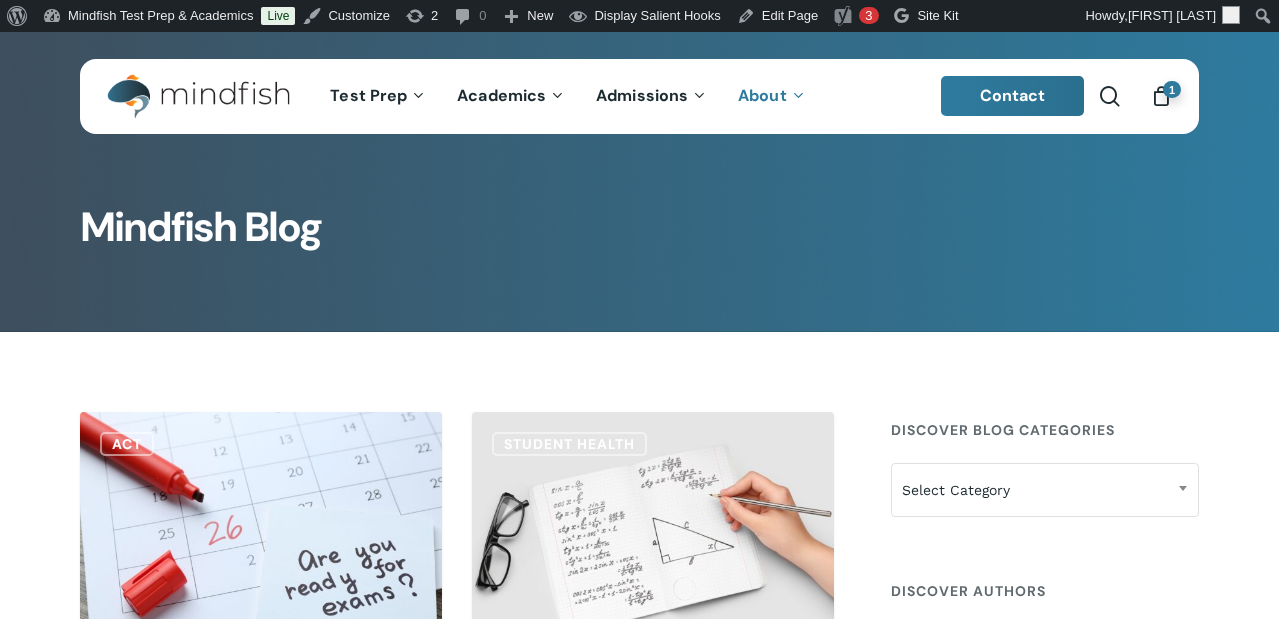 scroll, scrollTop: 107, scrollLeft: 0, axis: vertical 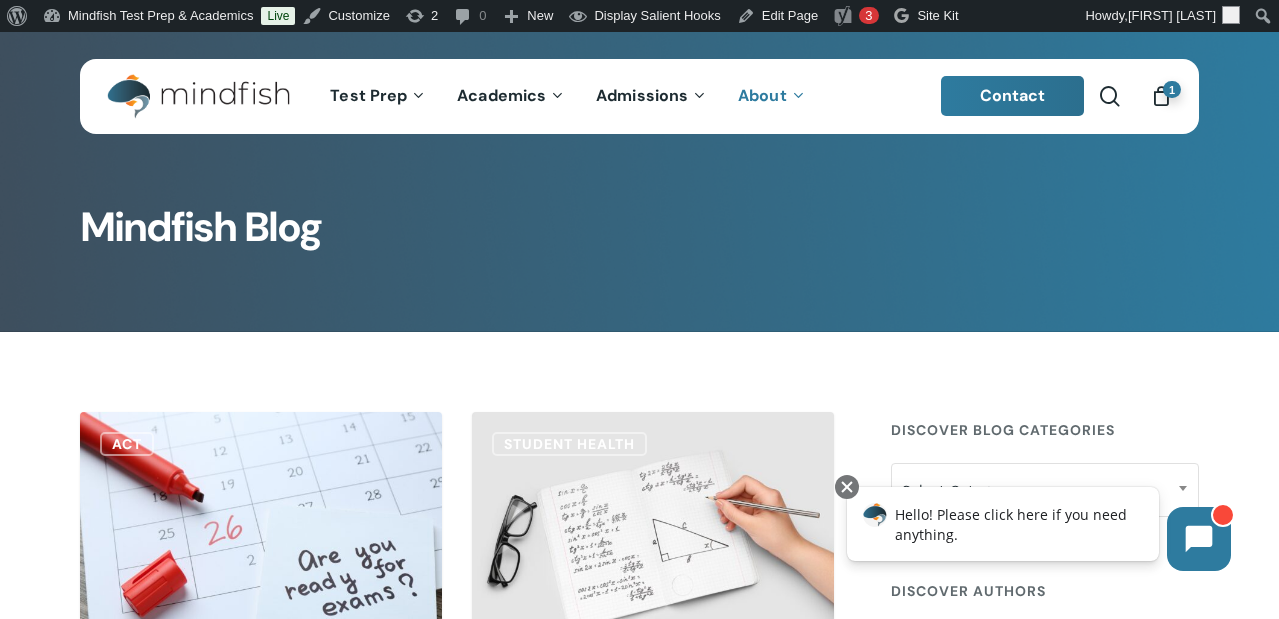 click on "search" at bounding box center (1110, 96) 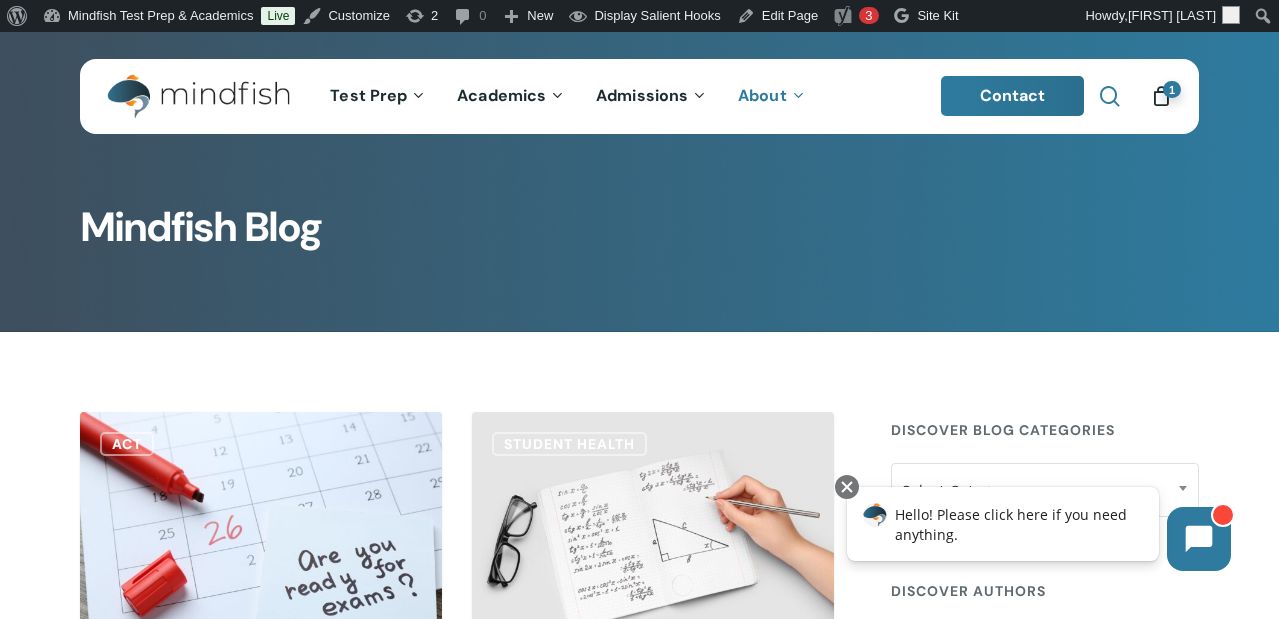 click at bounding box center [1110, 96] 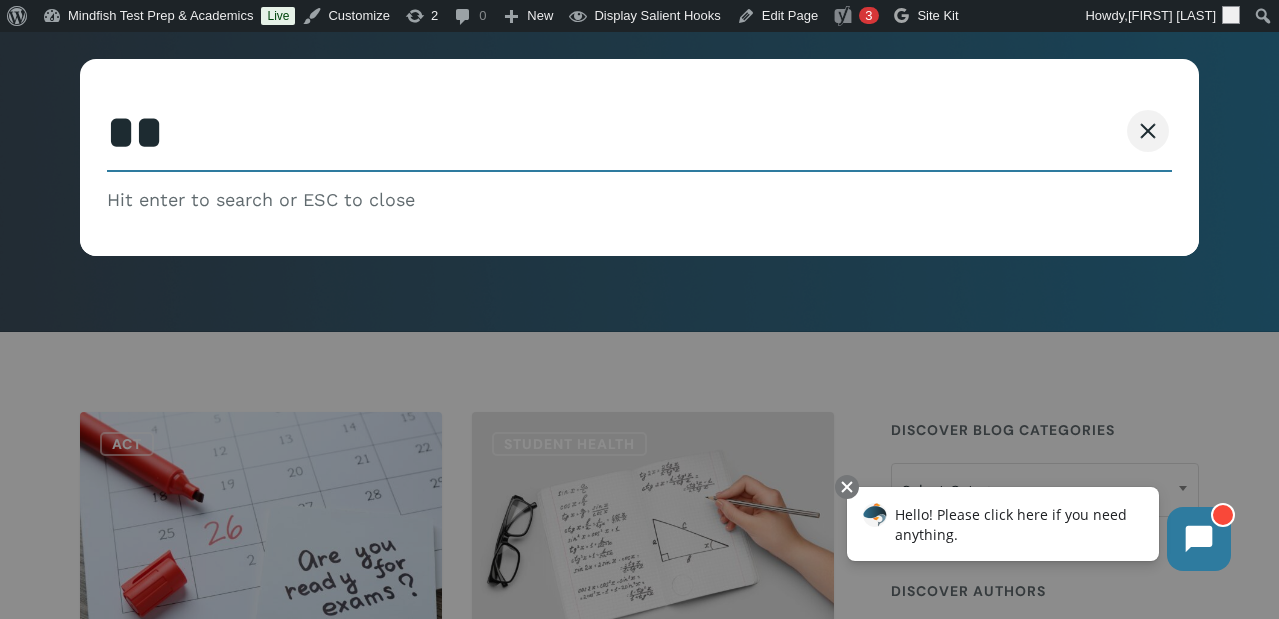 type on "*" 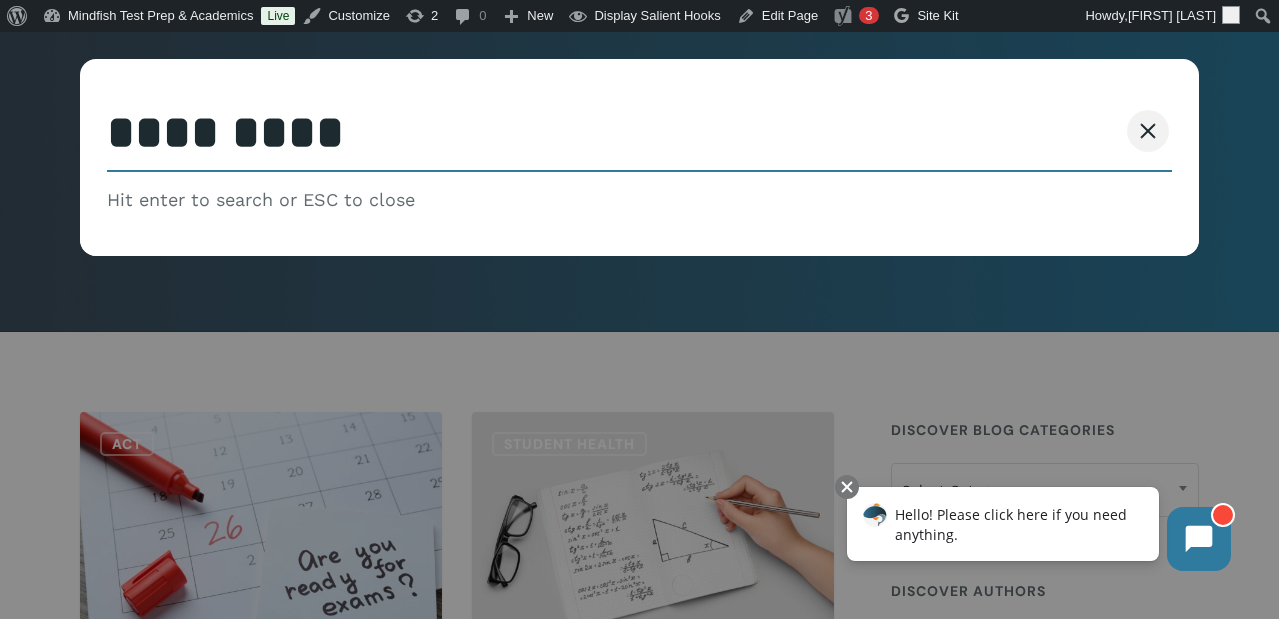 type on "*********" 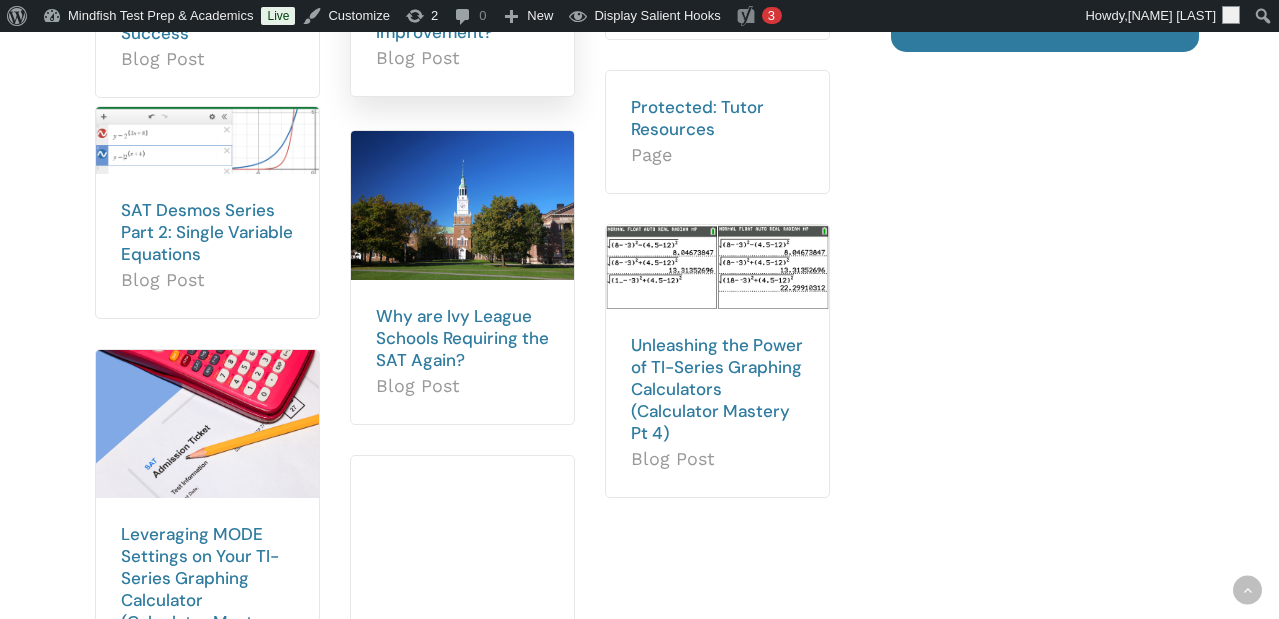 scroll, scrollTop: 1452, scrollLeft: 0, axis: vertical 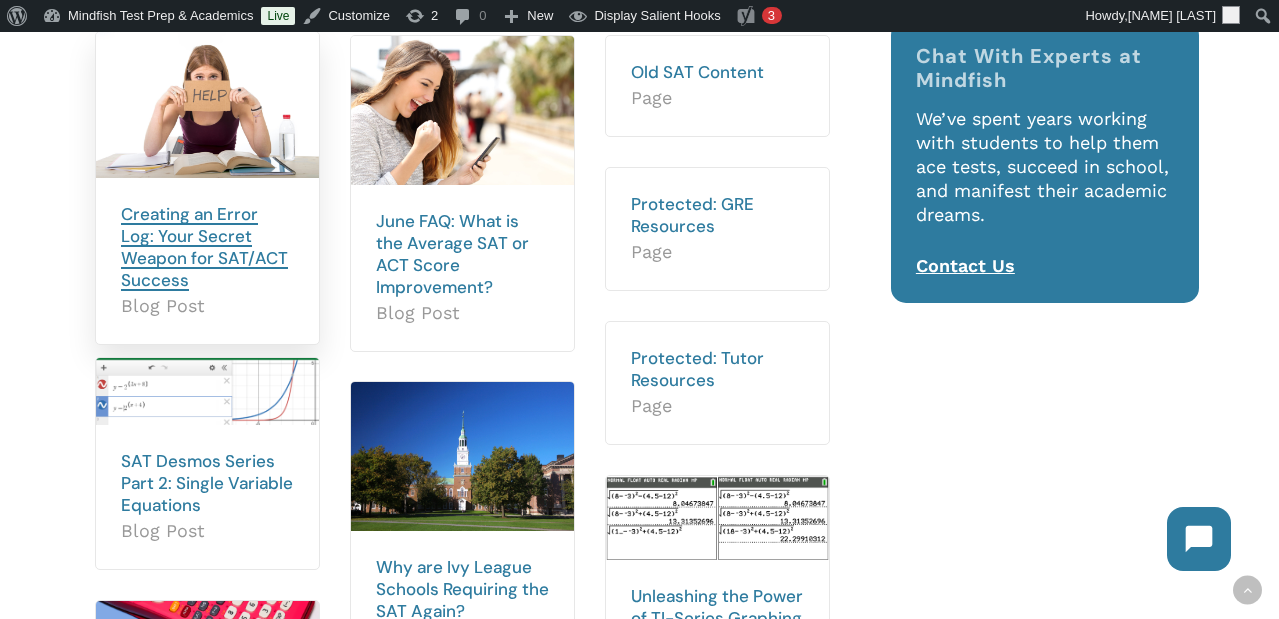 click on "Creating an Error Log: Your Secret Weapon for SAT/ACT Success" at bounding box center [204, 247] 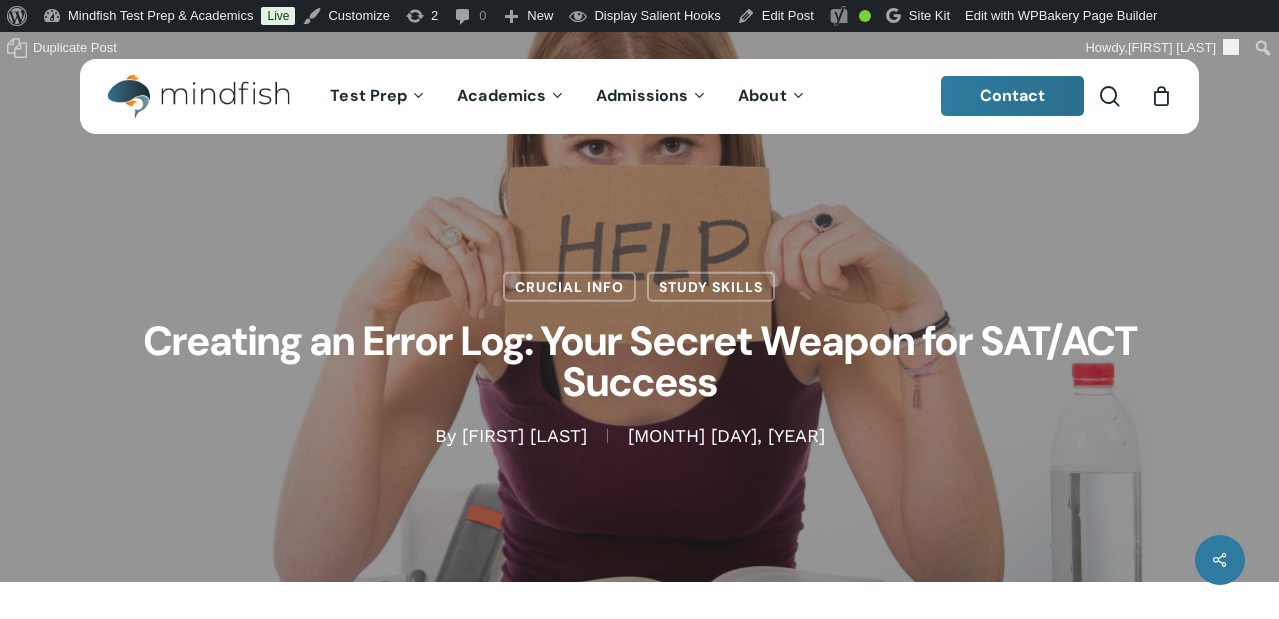 scroll, scrollTop: 0, scrollLeft: 0, axis: both 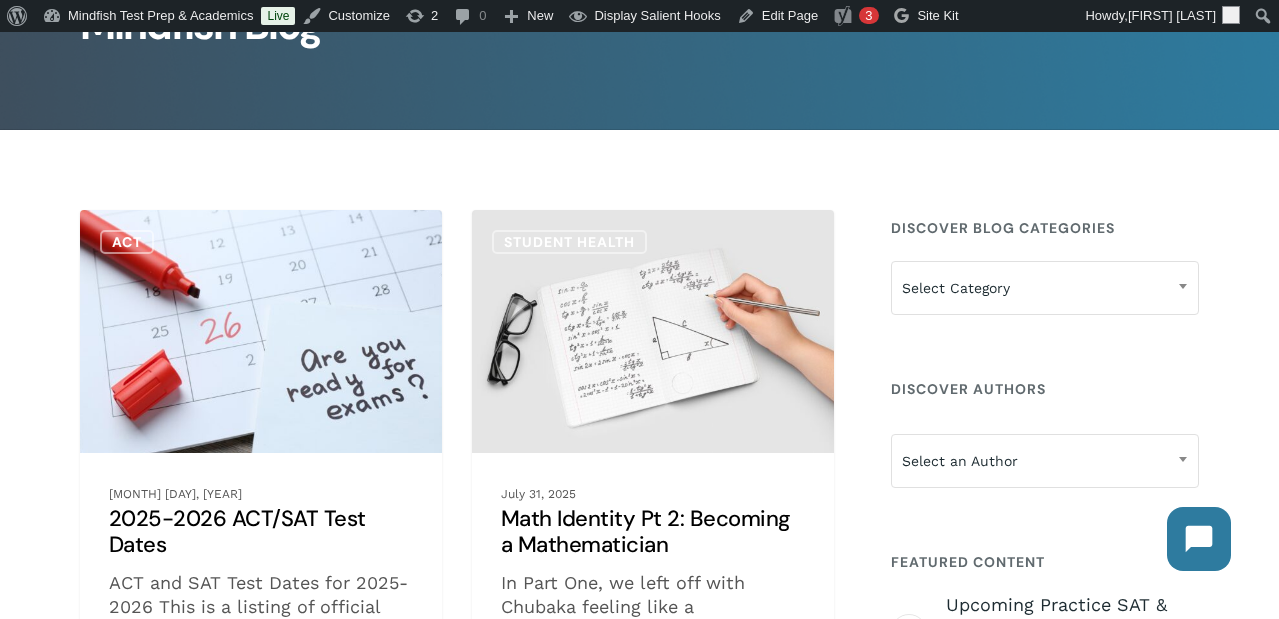 click on "2025-2026 ACT/SAT Test Dates" at bounding box center (261, 501) 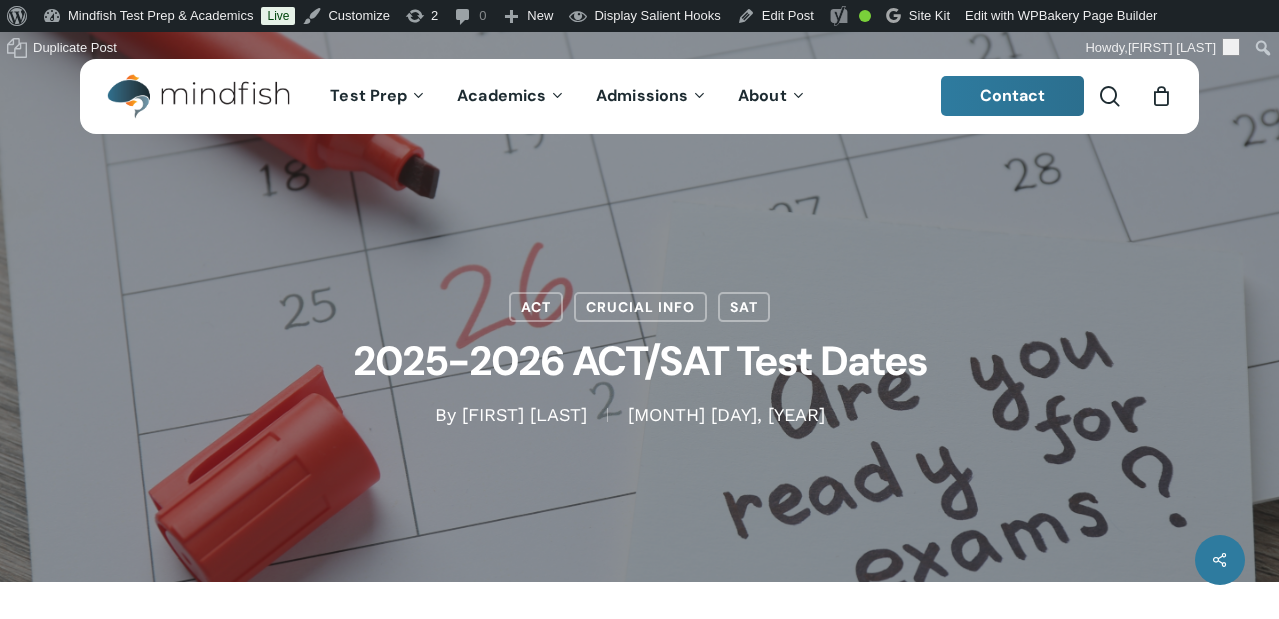 scroll, scrollTop: 206, scrollLeft: 0, axis: vertical 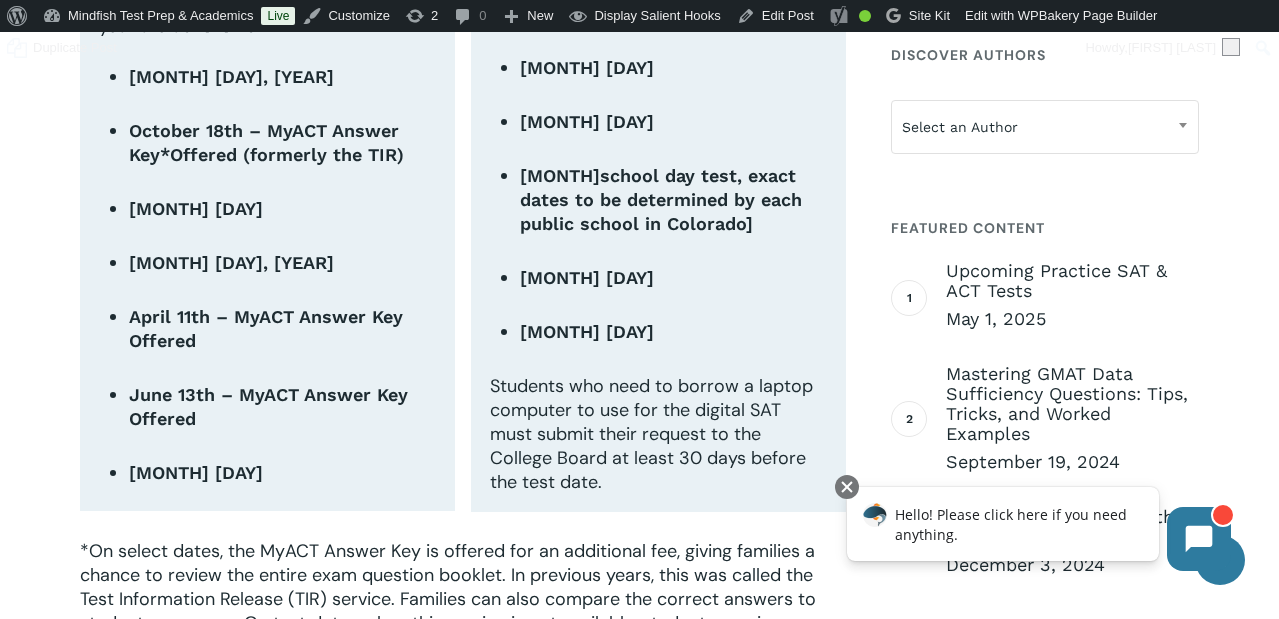 click on "school day test" at bounding box center [668, 175] 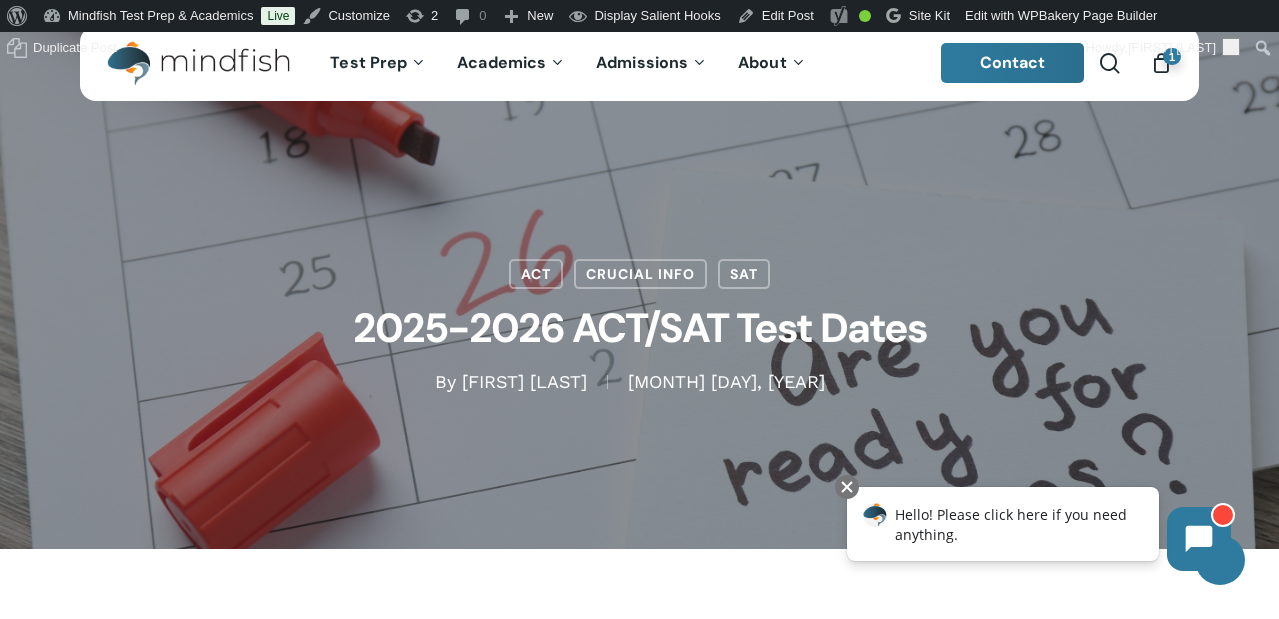 scroll, scrollTop: 0, scrollLeft: 0, axis: both 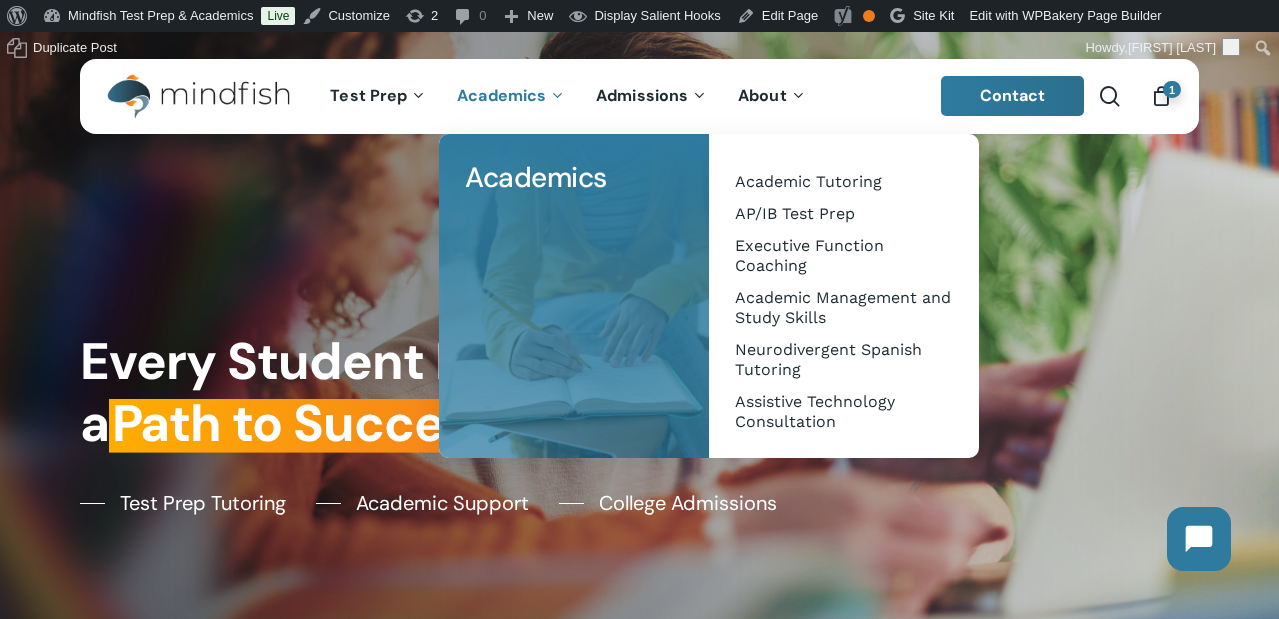 click on "Academics" at bounding box center (501, 95) 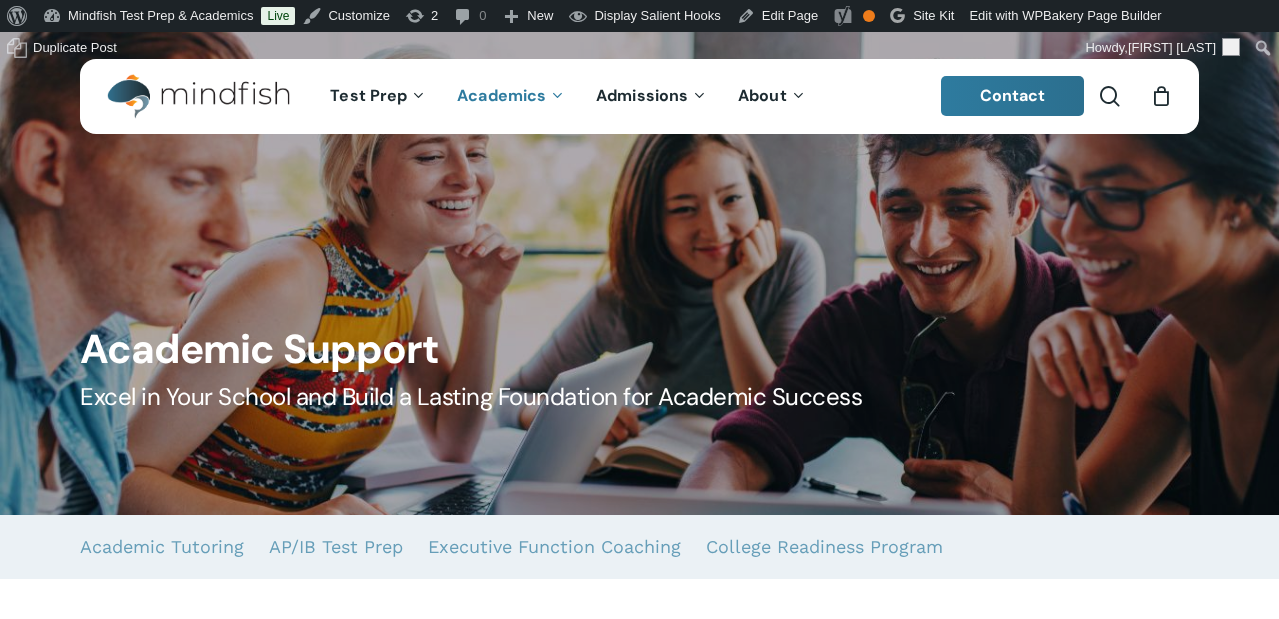 scroll, scrollTop: 0, scrollLeft: 0, axis: both 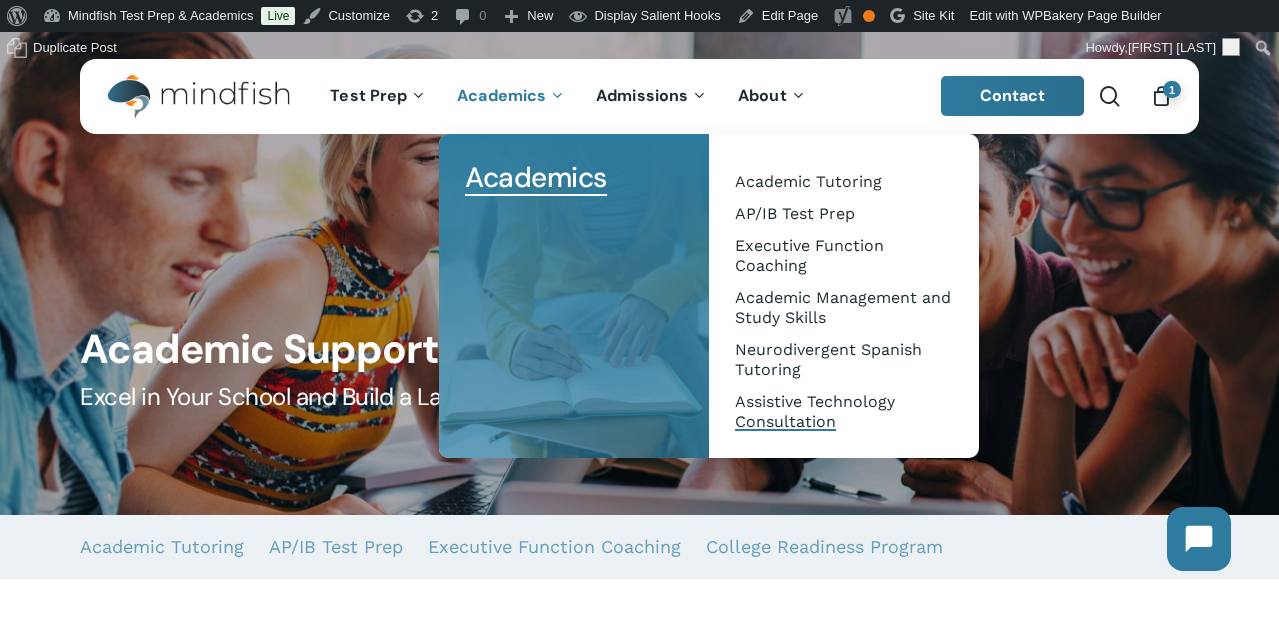 click on "Assistive Technology Consultation" at bounding box center (815, 411) 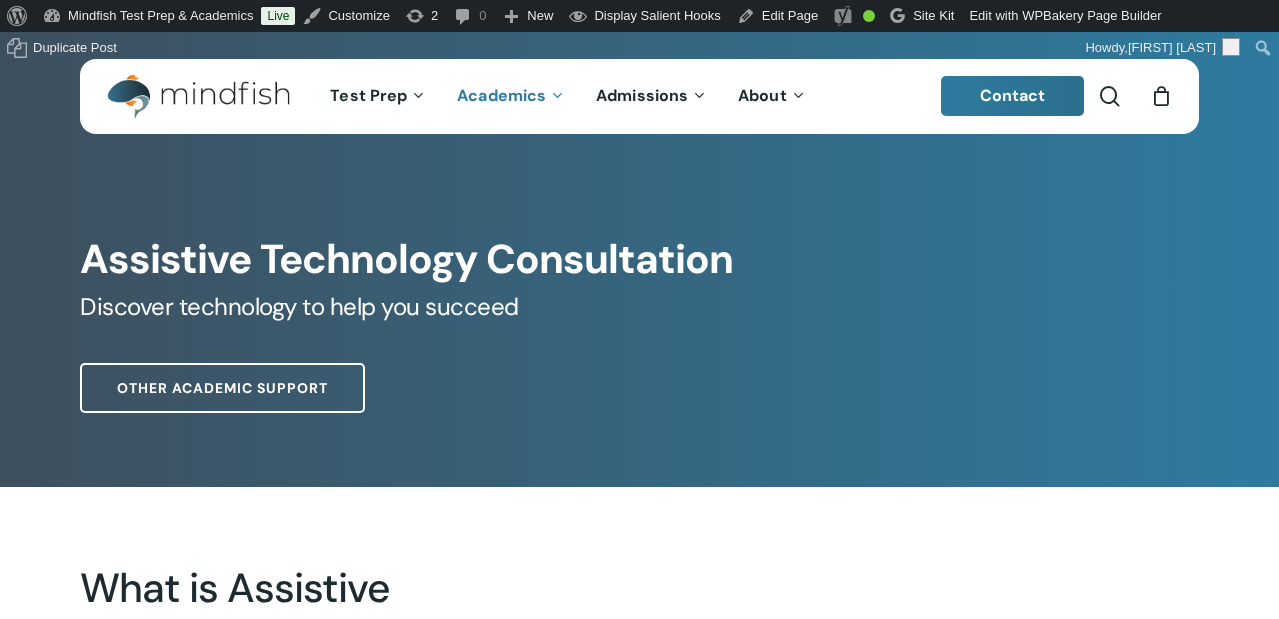 scroll, scrollTop: 0, scrollLeft: 0, axis: both 